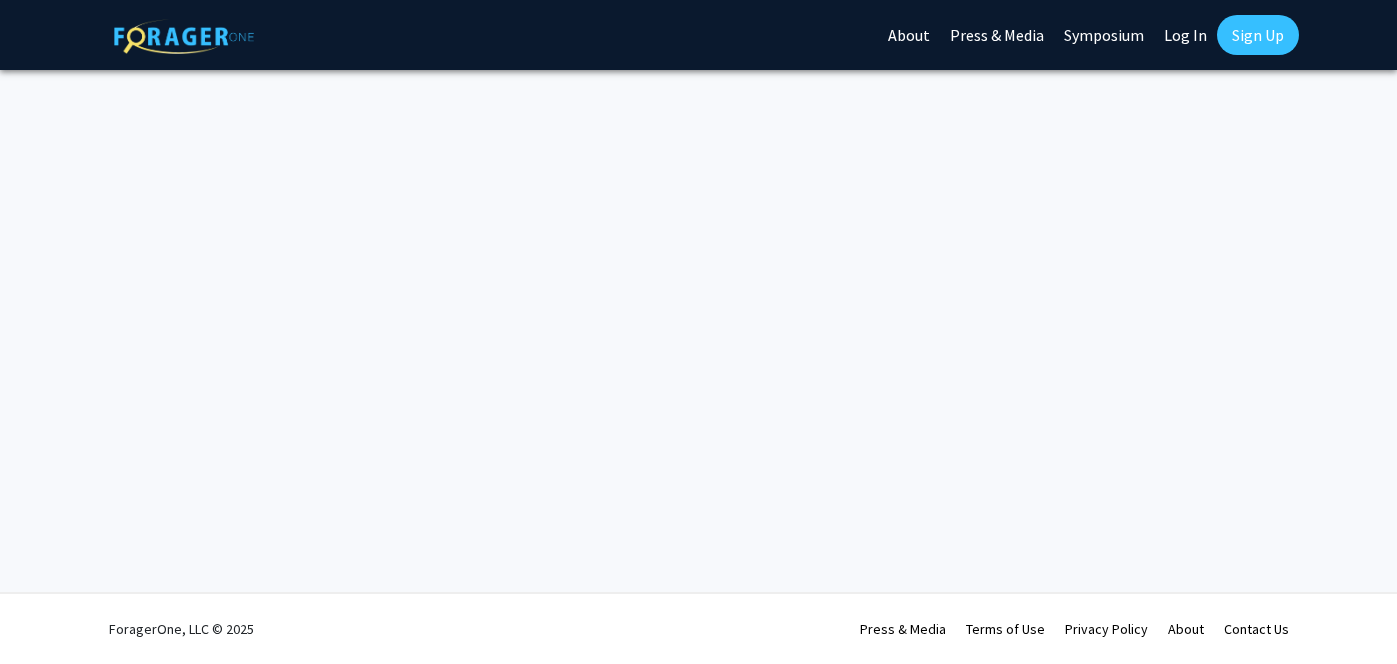 scroll, scrollTop: 0, scrollLeft: 0, axis: both 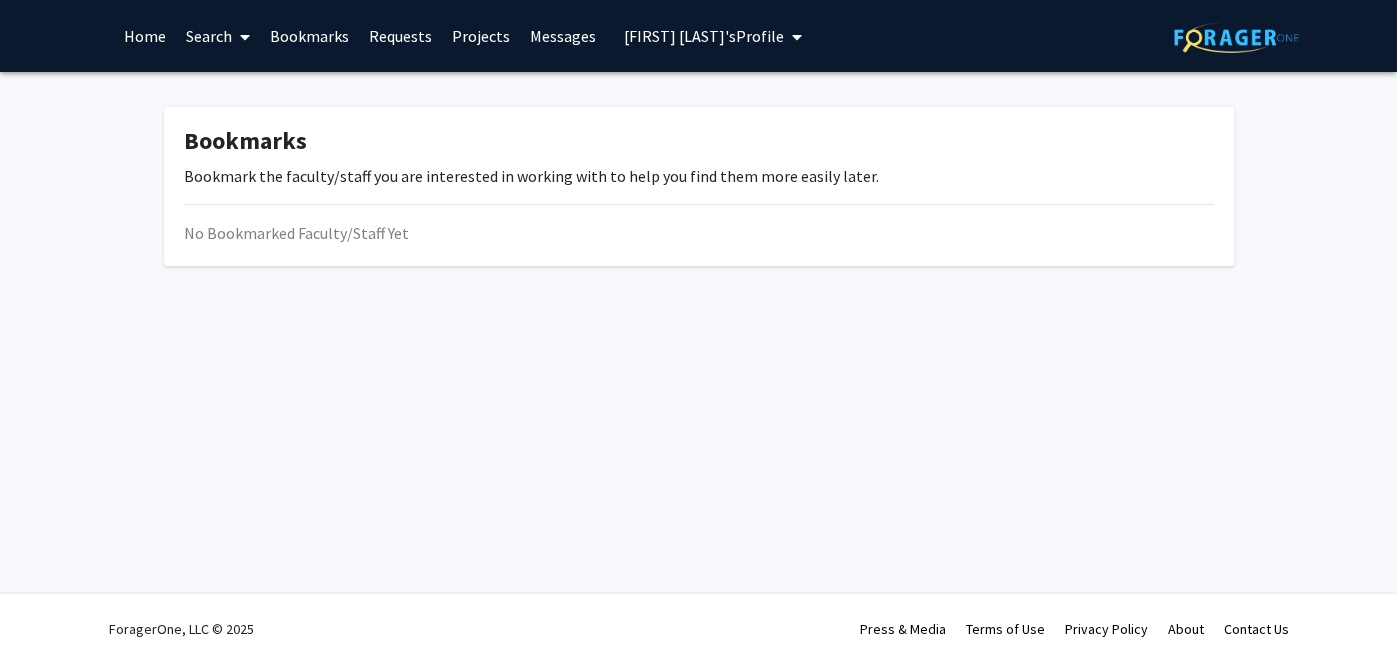 click 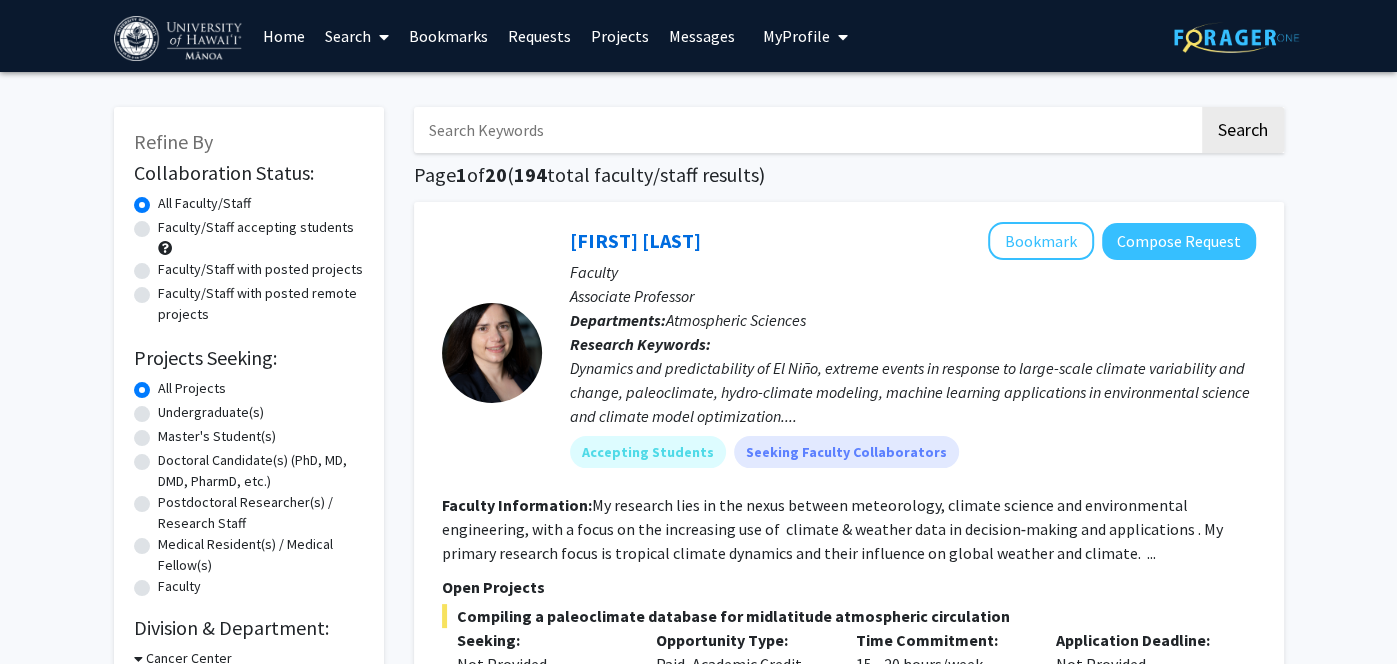 click on "Messages" at bounding box center [702, 36] 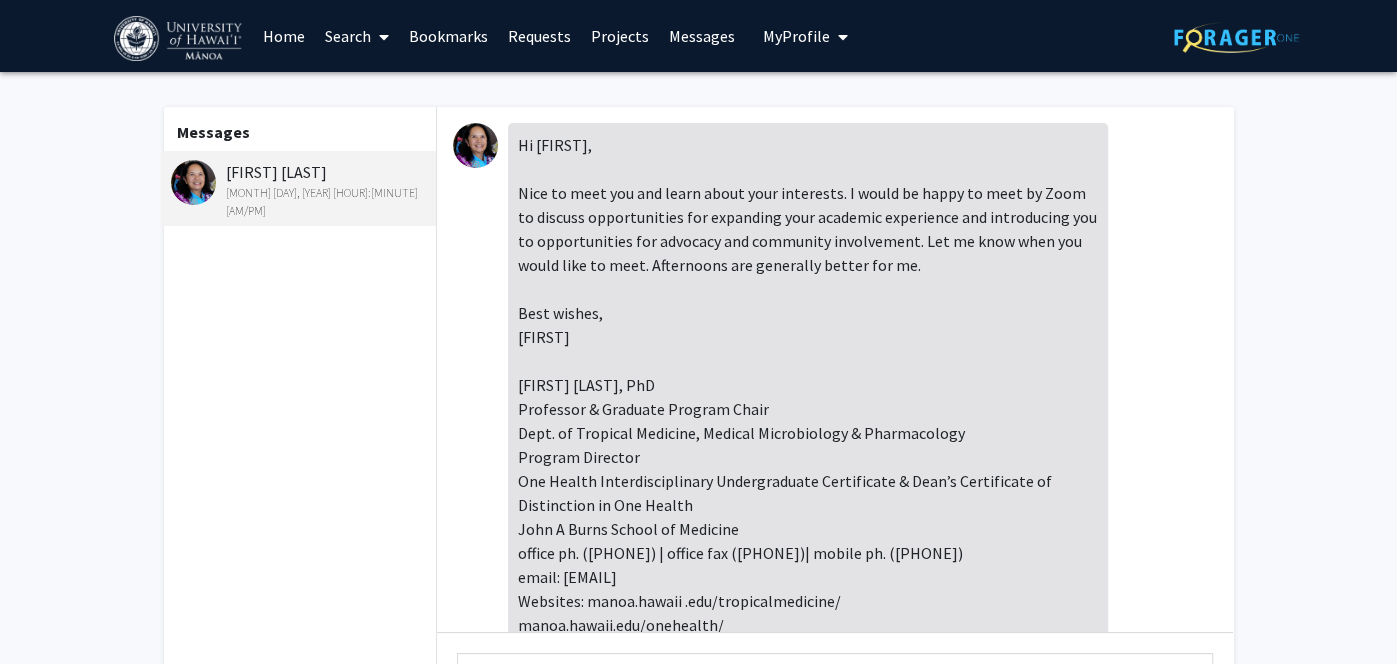 scroll, scrollTop: 922, scrollLeft: 0, axis: vertical 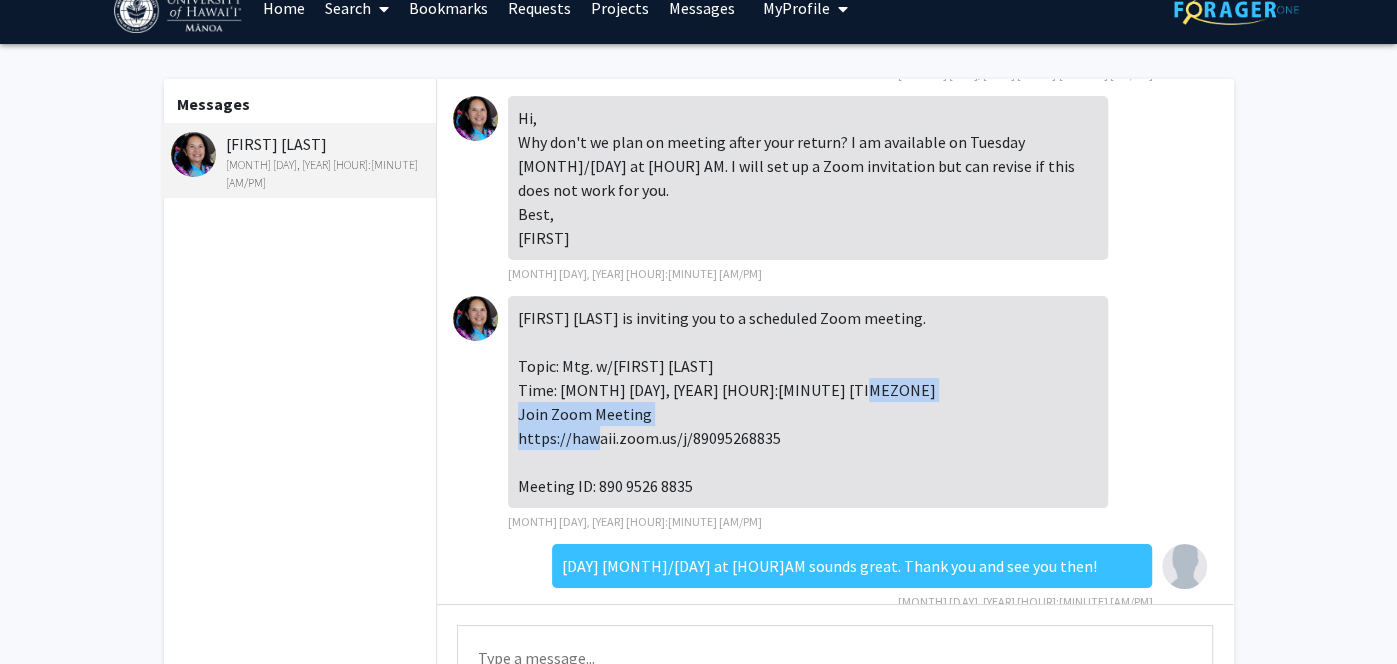 drag, startPoint x: 792, startPoint y: 417, endPoint x: 662, endPoint y: 387, distance: 133.41664 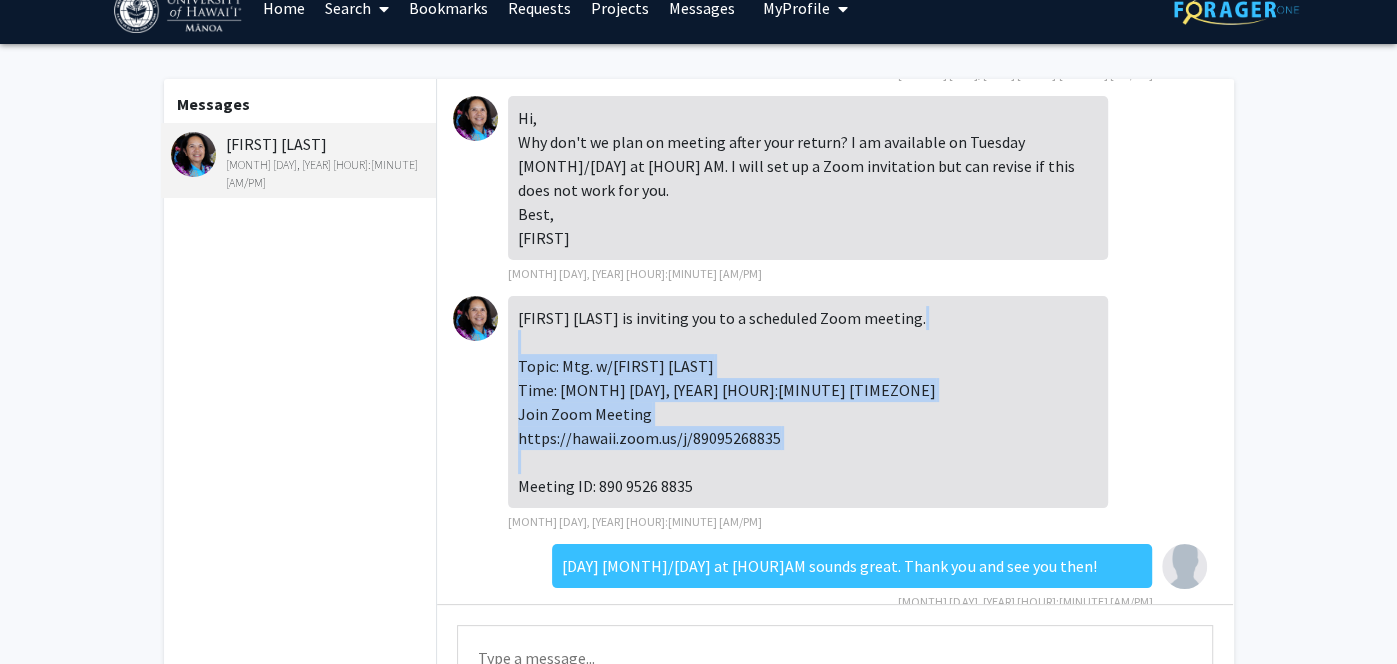 drag, startPoint x: 699, startPoint y: 476, endPoint x: 510, endPoint y: 341, distance: 232.26279 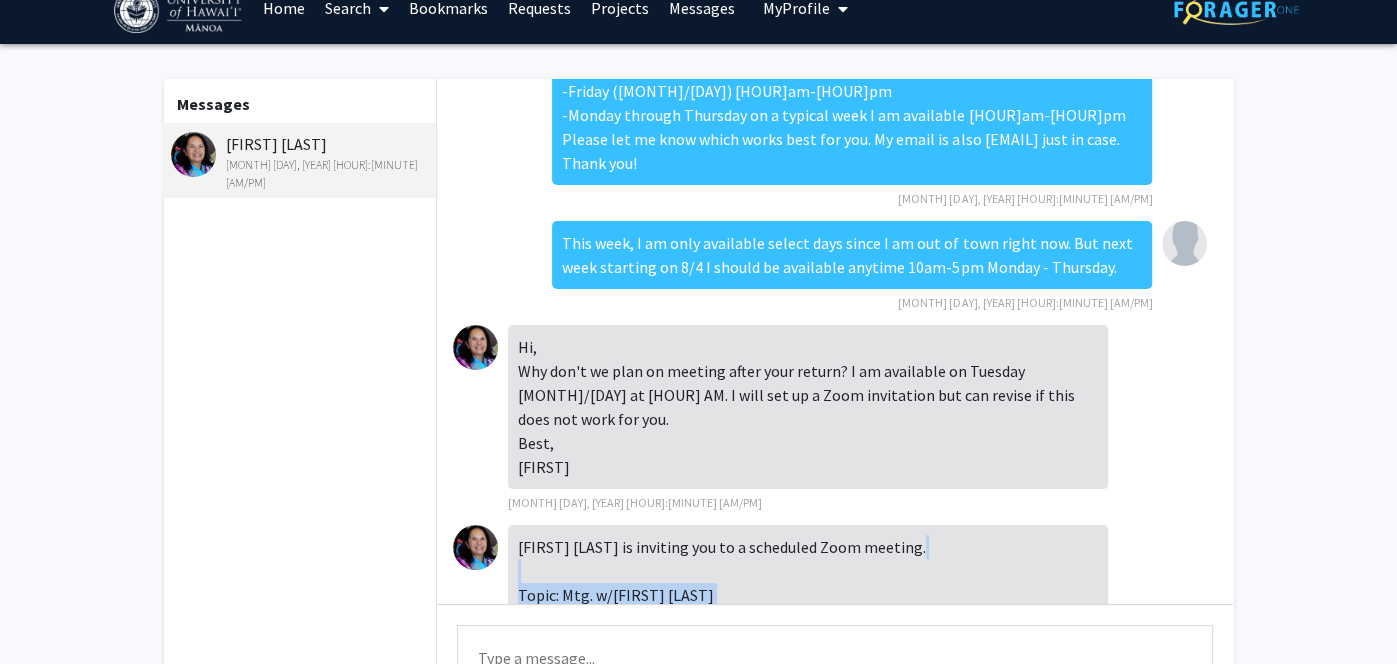 scroll, scrollTop: 630, scrollLeft: 0, axis: vertical 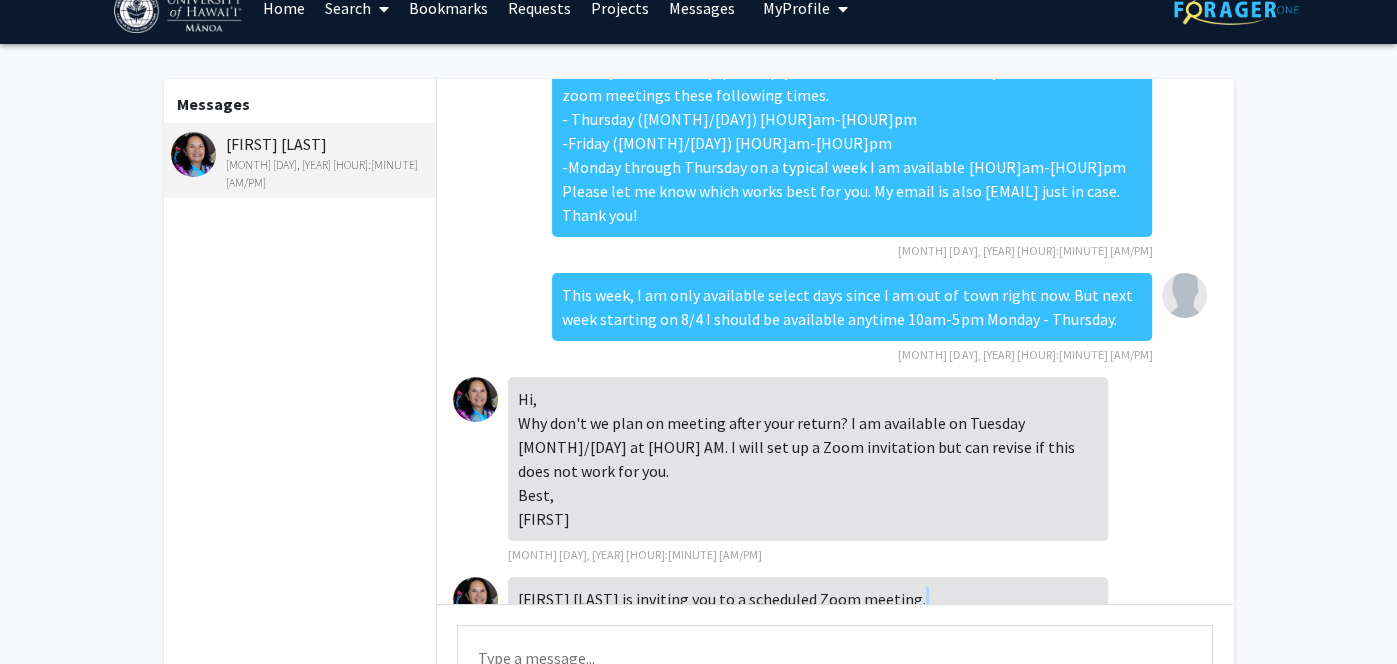 click on "Bookmarks" at bounding box center (448, 8) 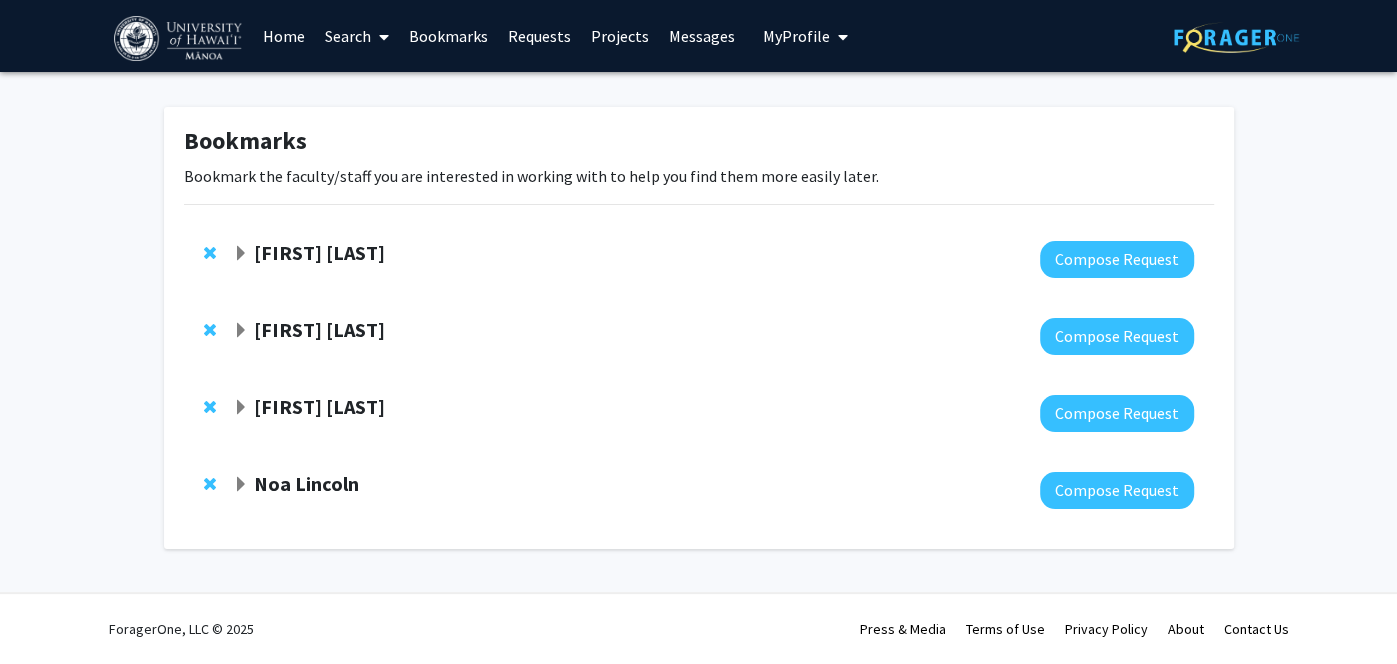 scroll, scrollTop: 0, scrollLeft: 0, axis: both 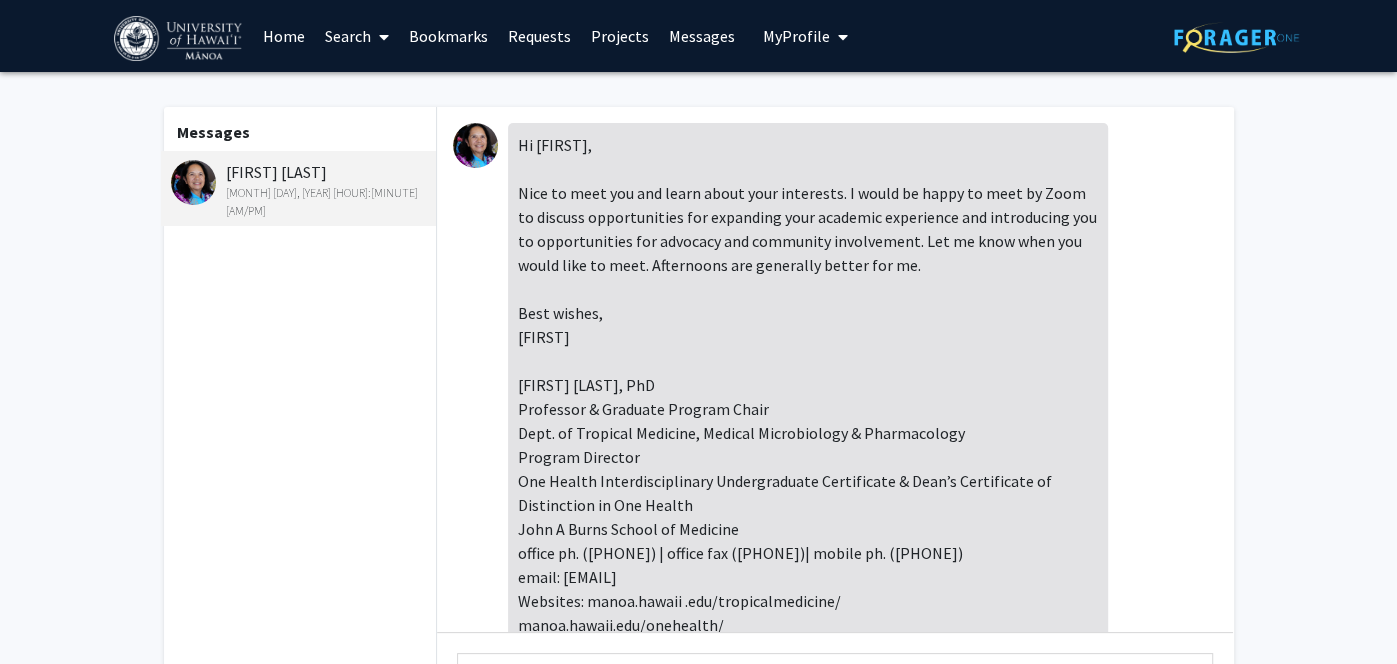 click at bounding box center (475, 145) 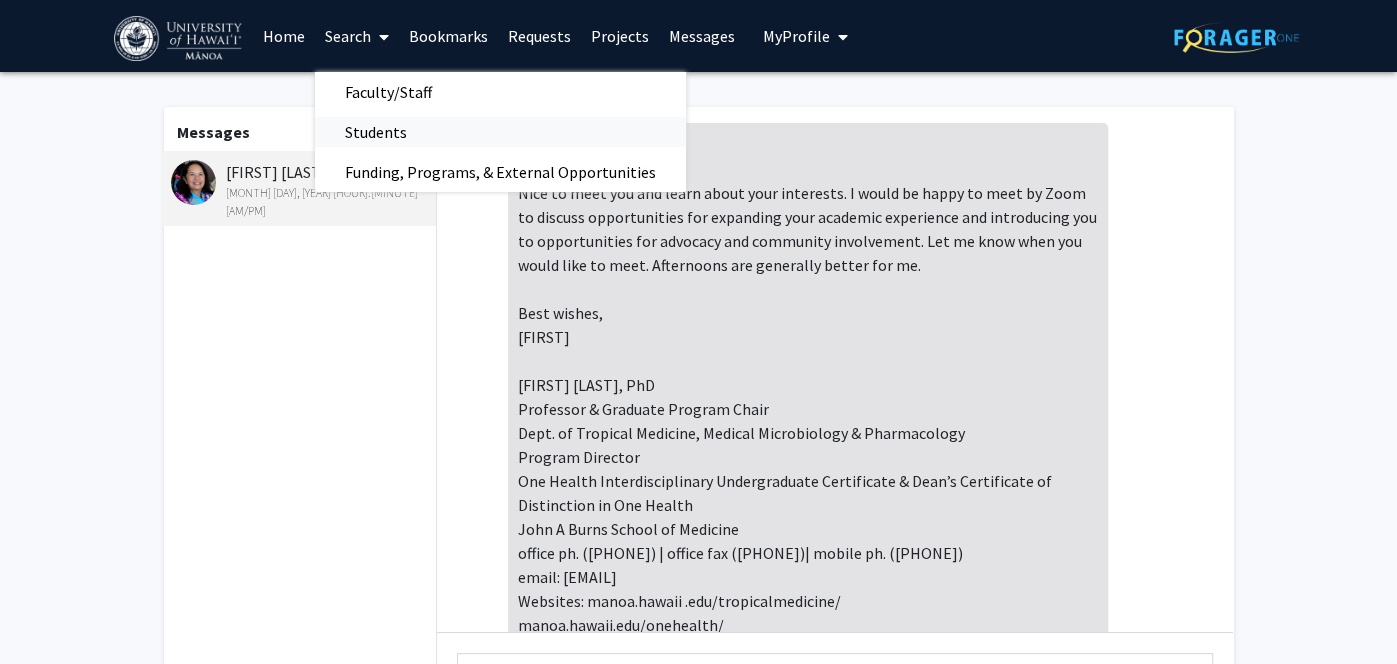 click on "Students" at bounding box center (376, 132) 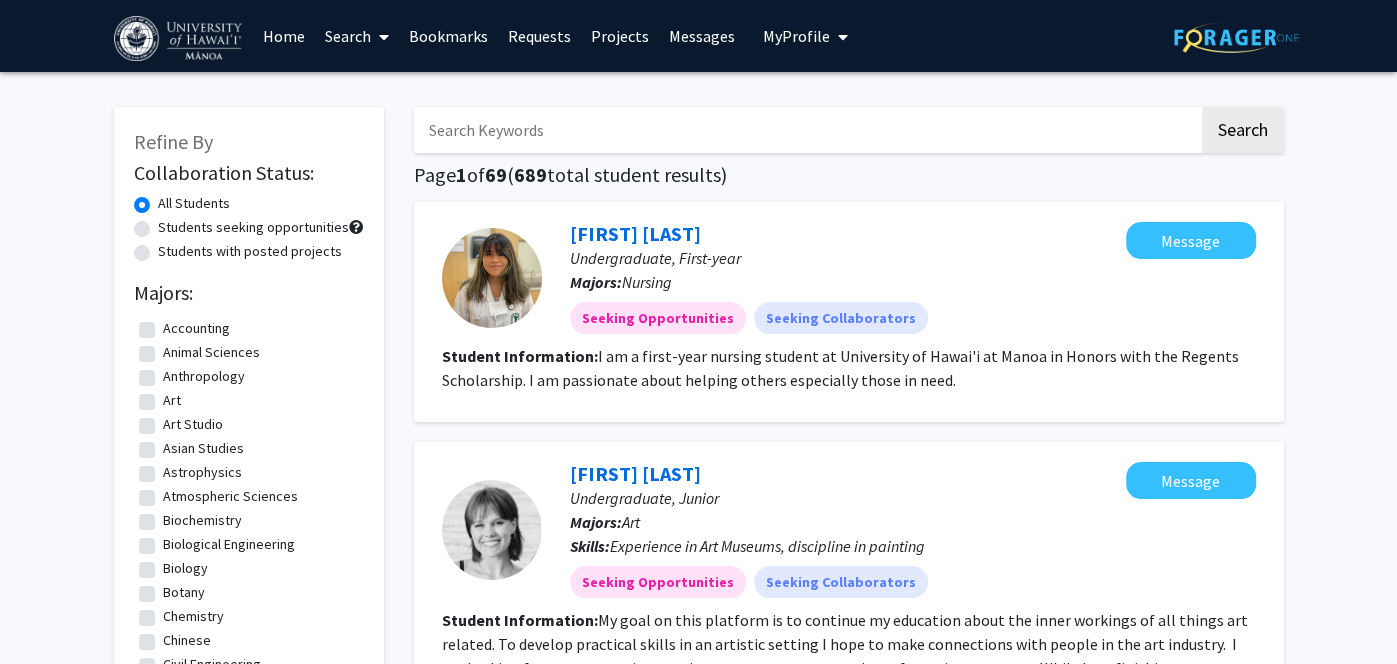 click at bounding box center (806, 130) 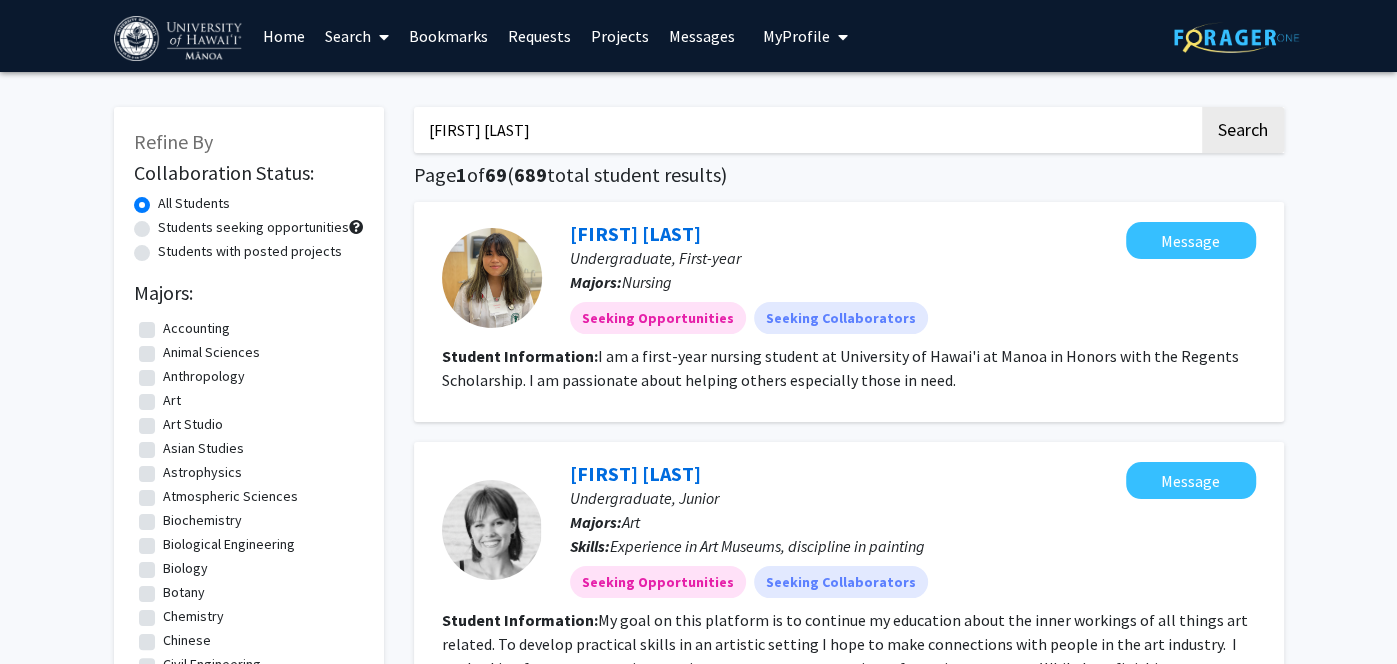 type on "[FIRST] [LAST]" 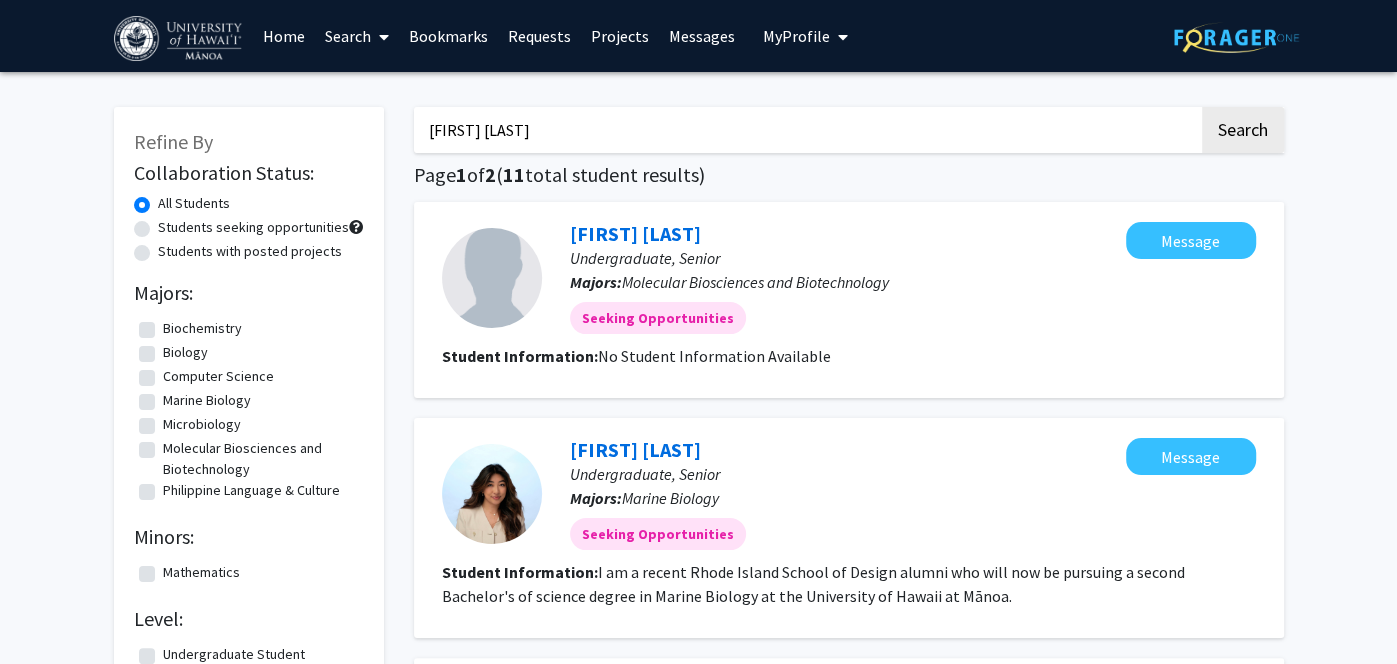 click on "Search" at bounding box center (357, 36) 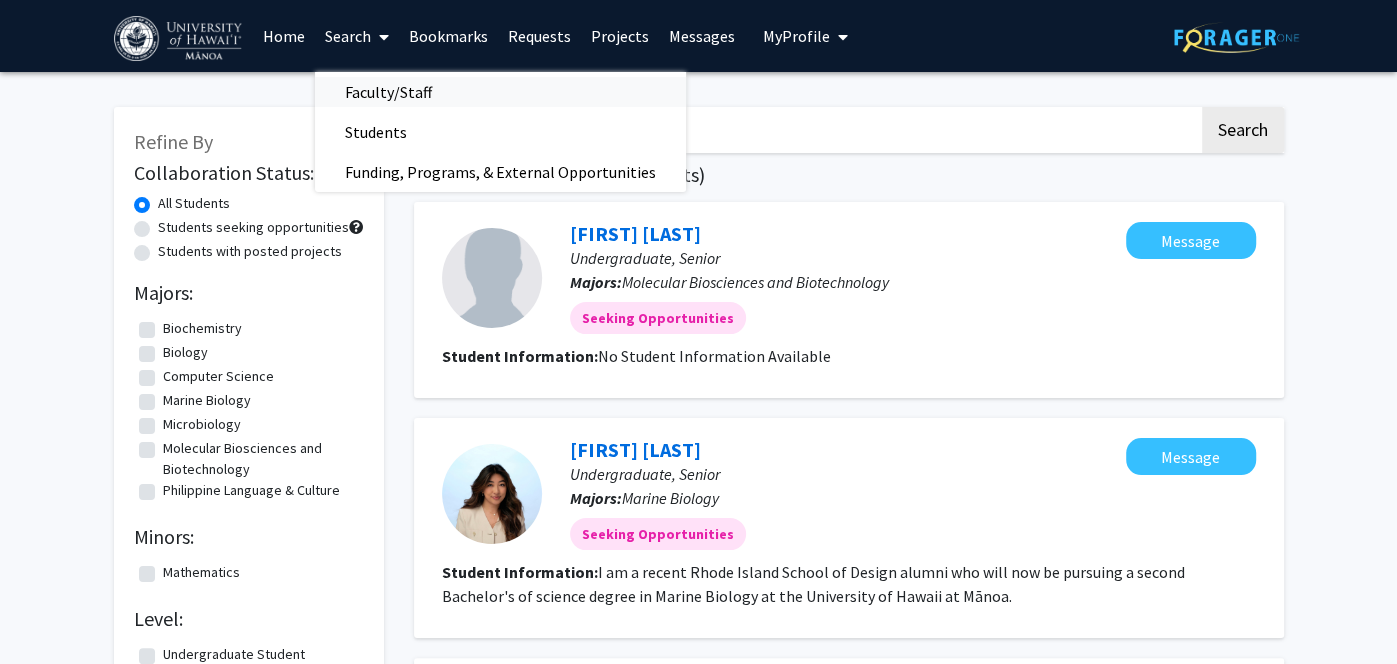click on "Faculty/Staff" at bounding box center (388, 92) 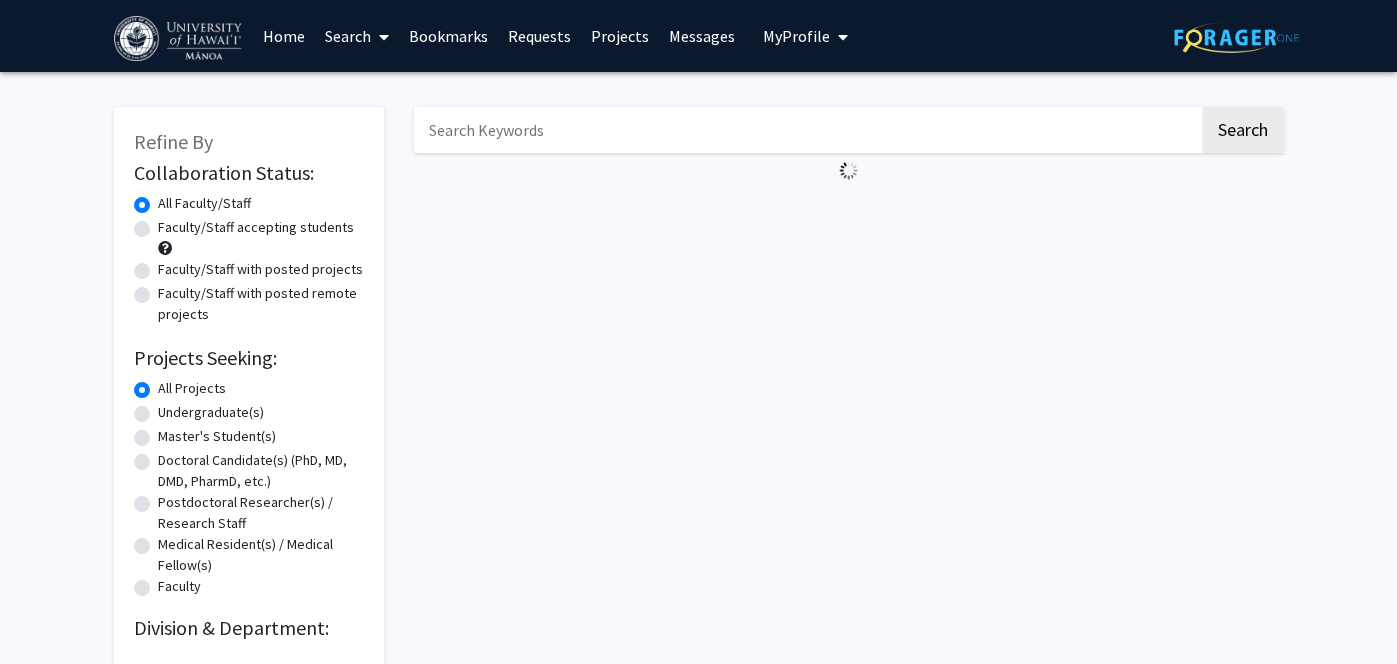 click at bounding box center [806, 130] 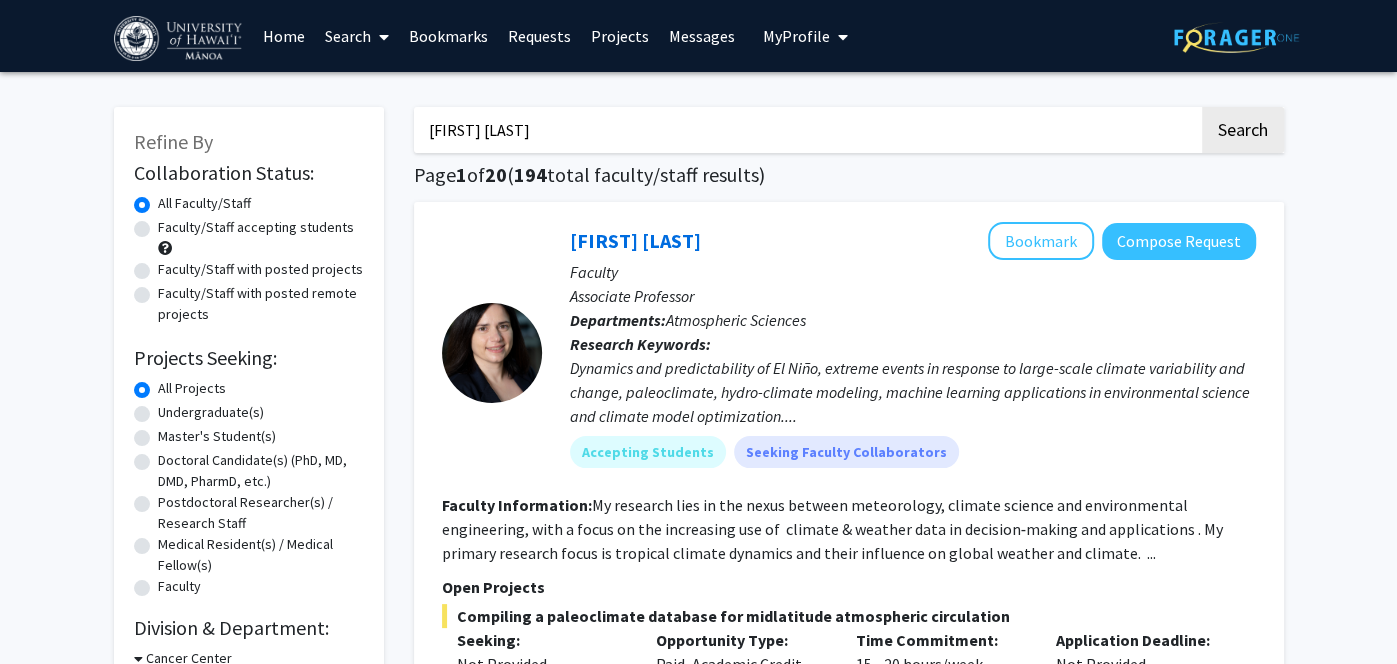 type on "[FIRST] [LAST]" 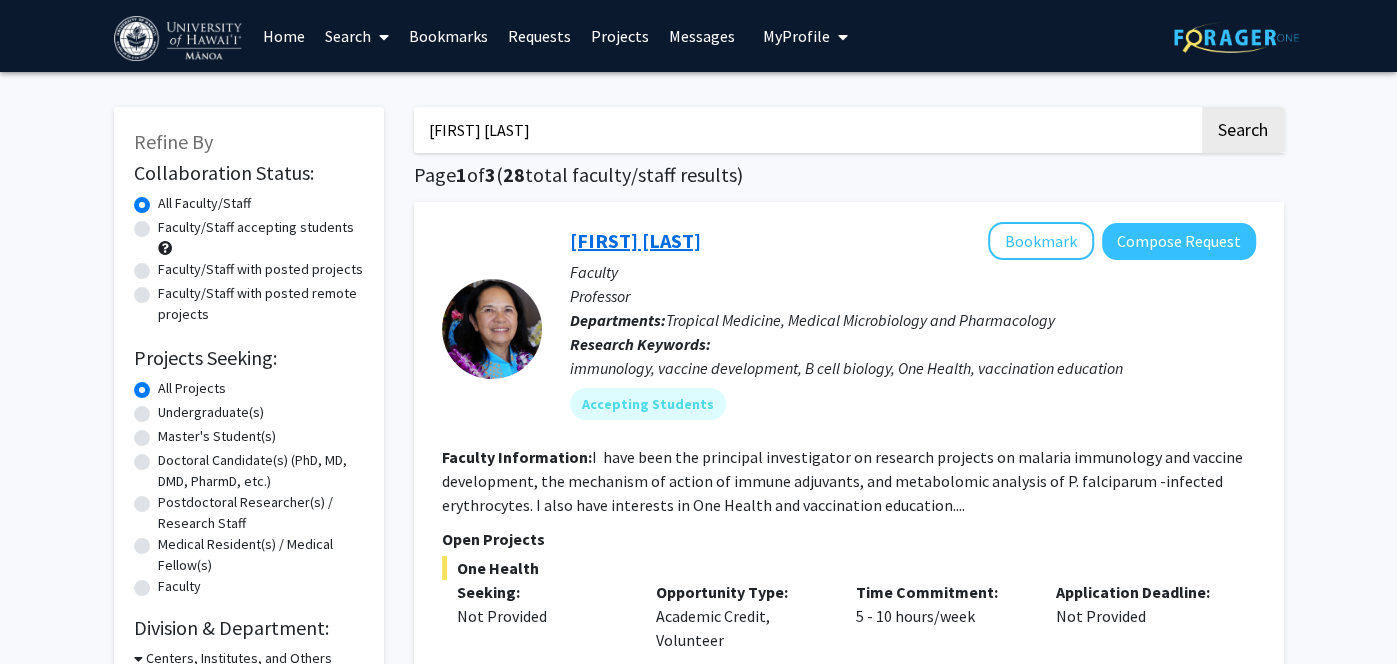 click on "[FIRST] [LAST]" 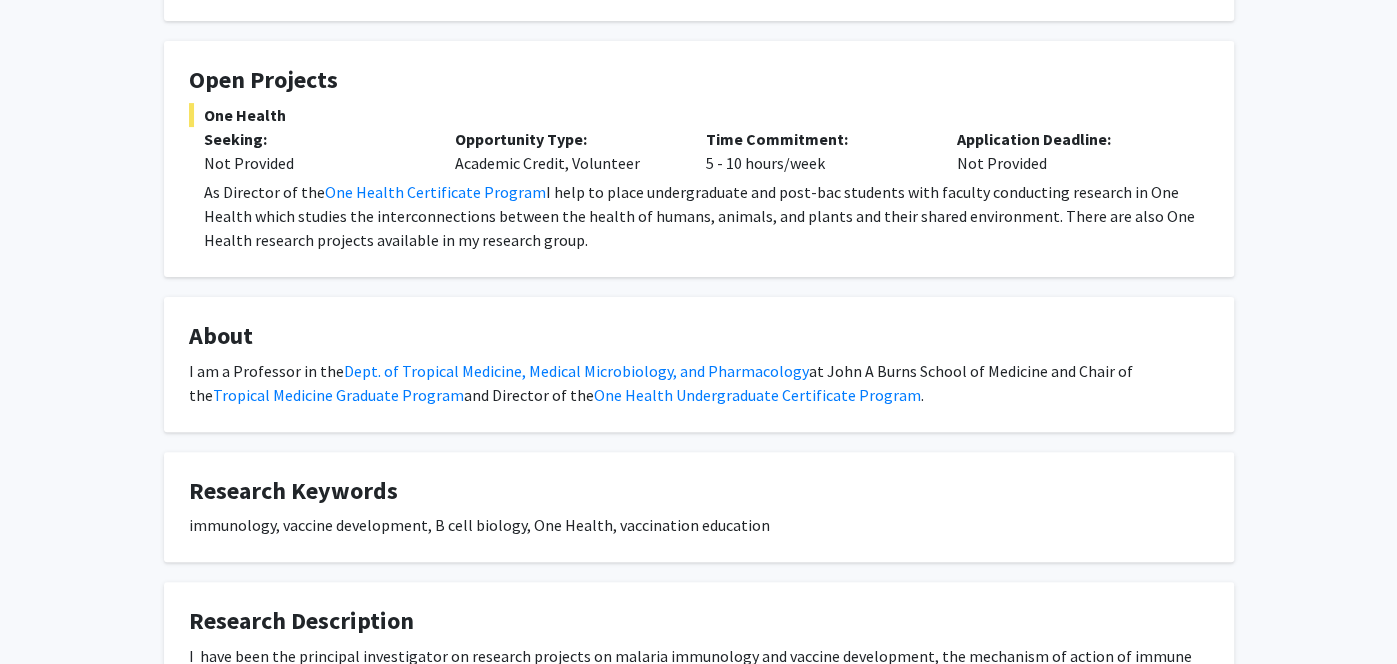 scroll, scrollTop: 0, scrollLeft: 0, axis: both 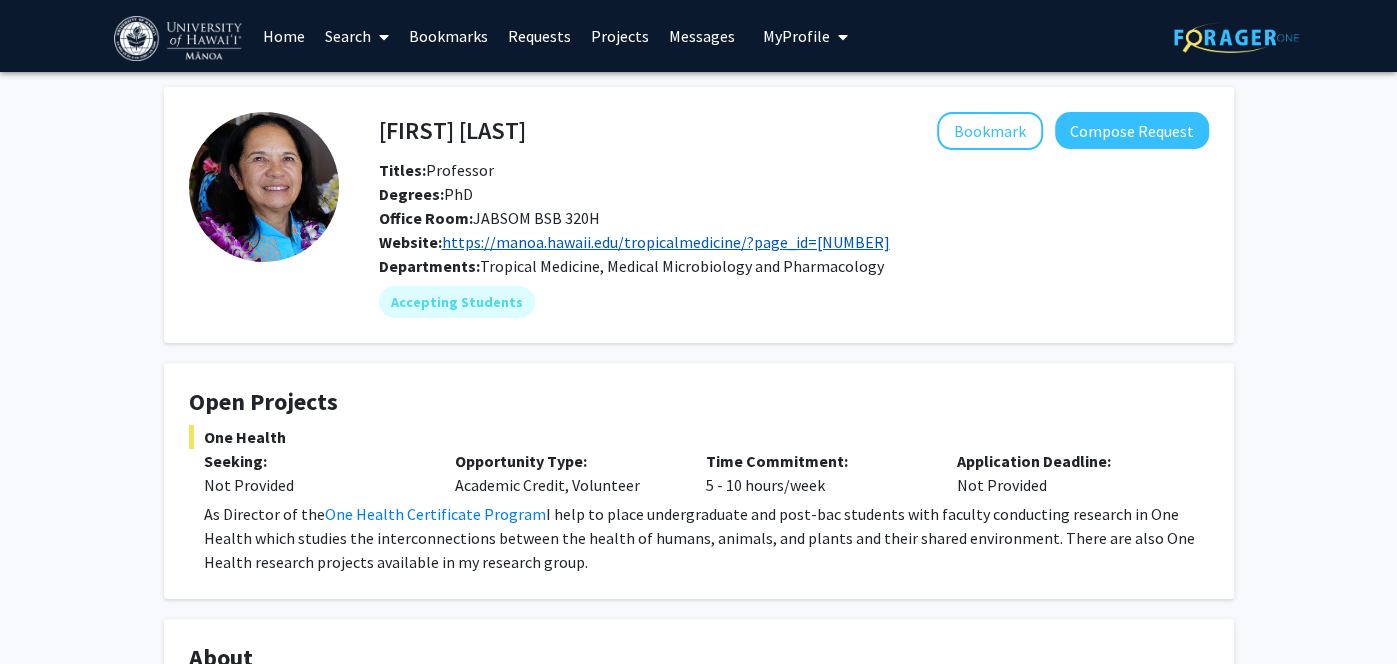 click on "https://manoa.hawaii.edu/tropicalmedicine/?page_id=[NUMBER]" 